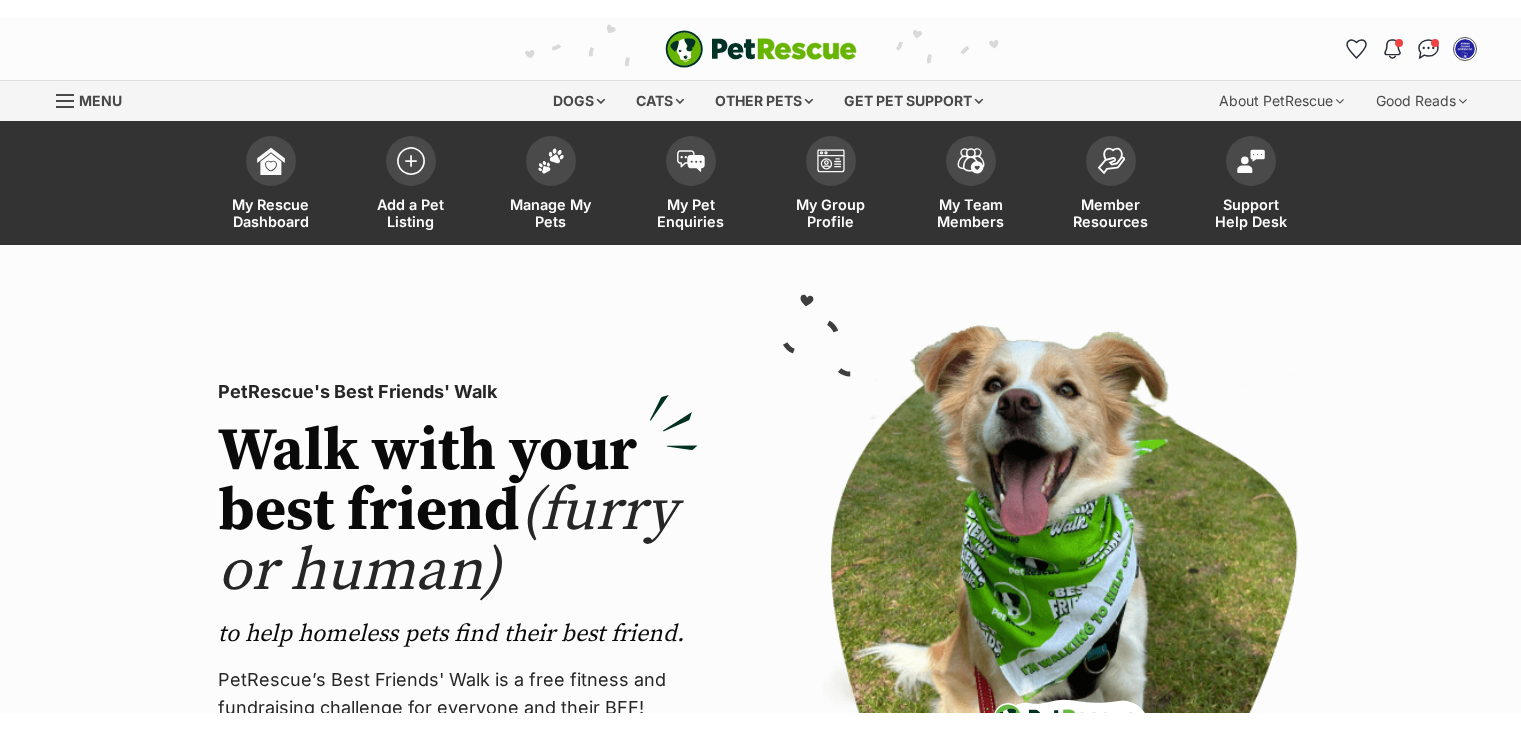 scroll, scrollTop: 0, scrollLeft: 0, axis: both 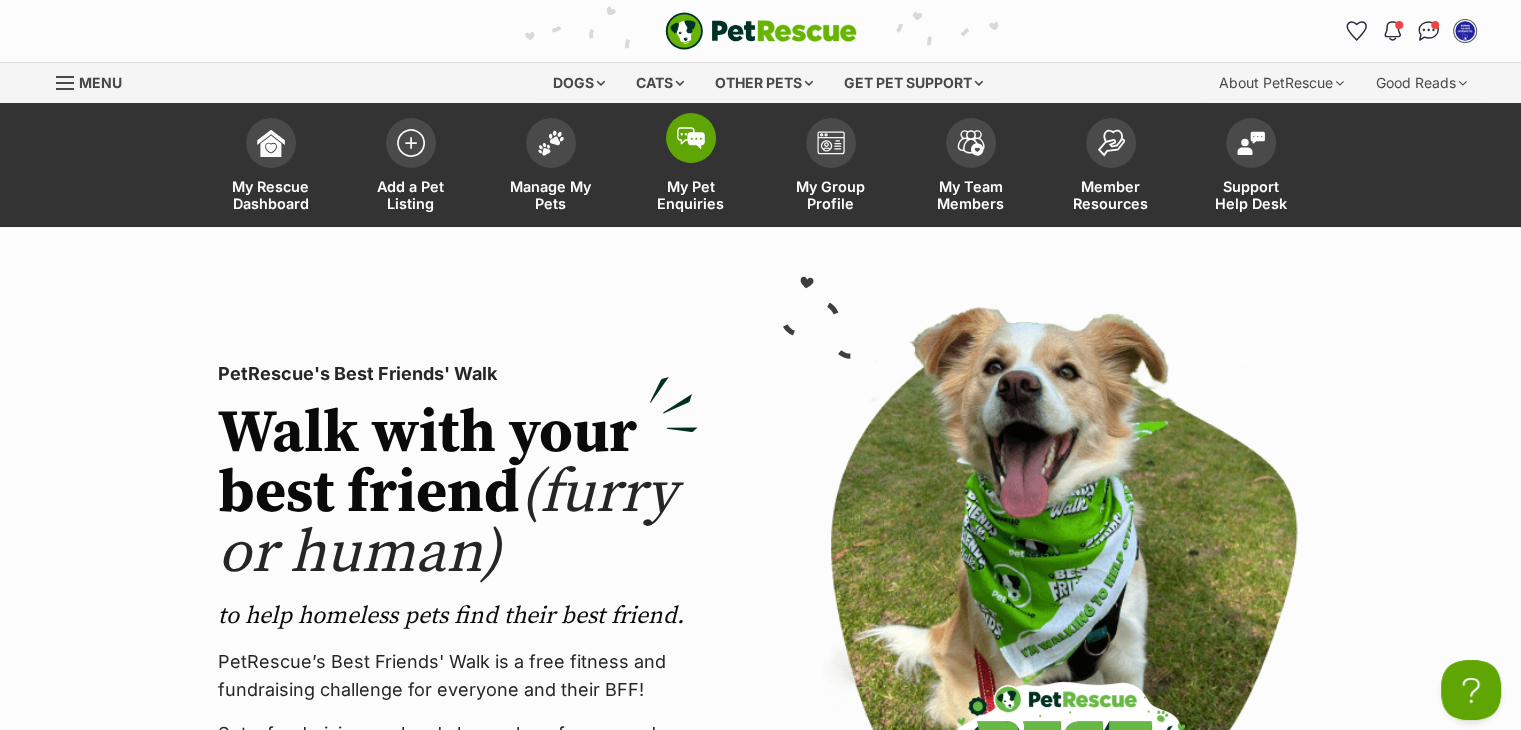 click at bounding box center (691, 138) 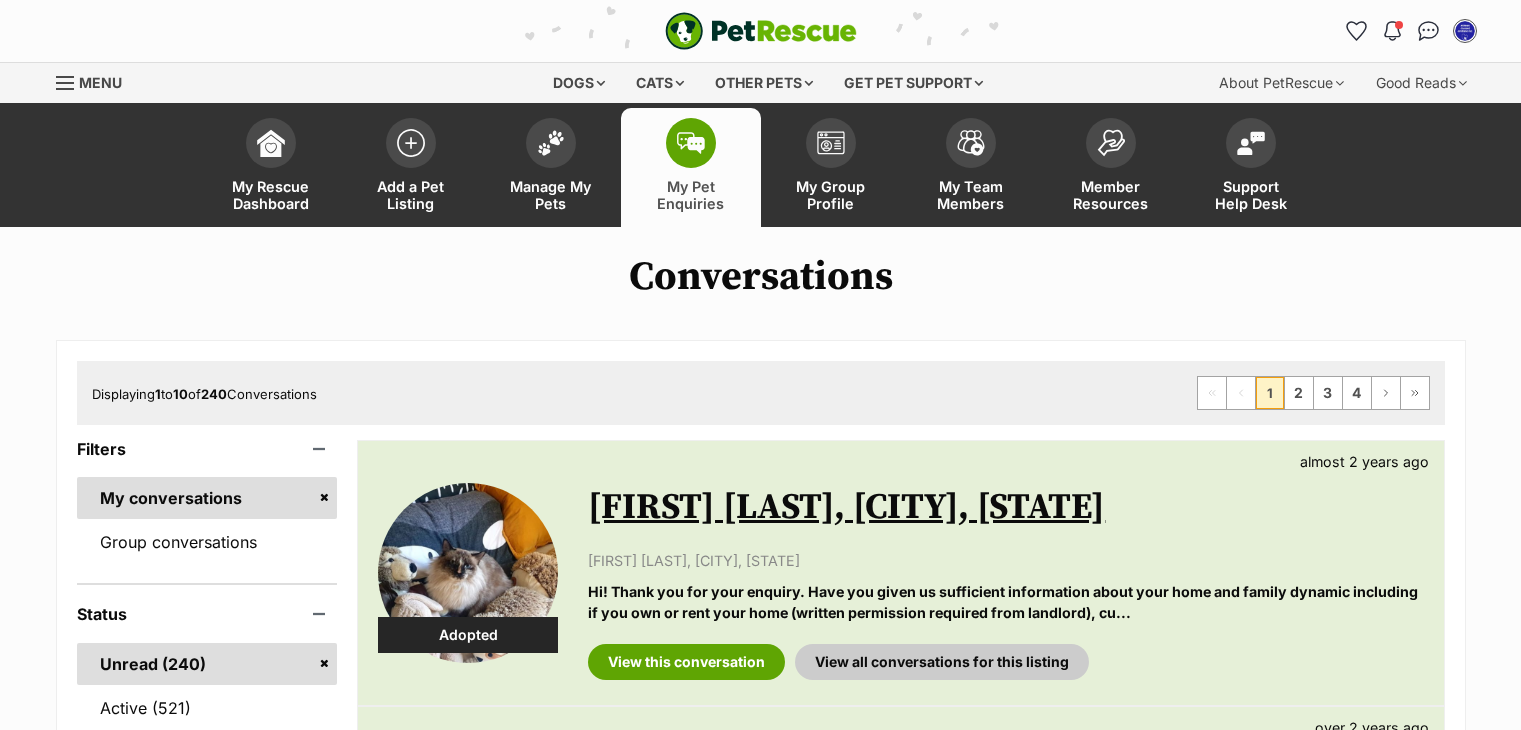 scroll, scrollTop: 0, scrollLeft: 0, axis: both 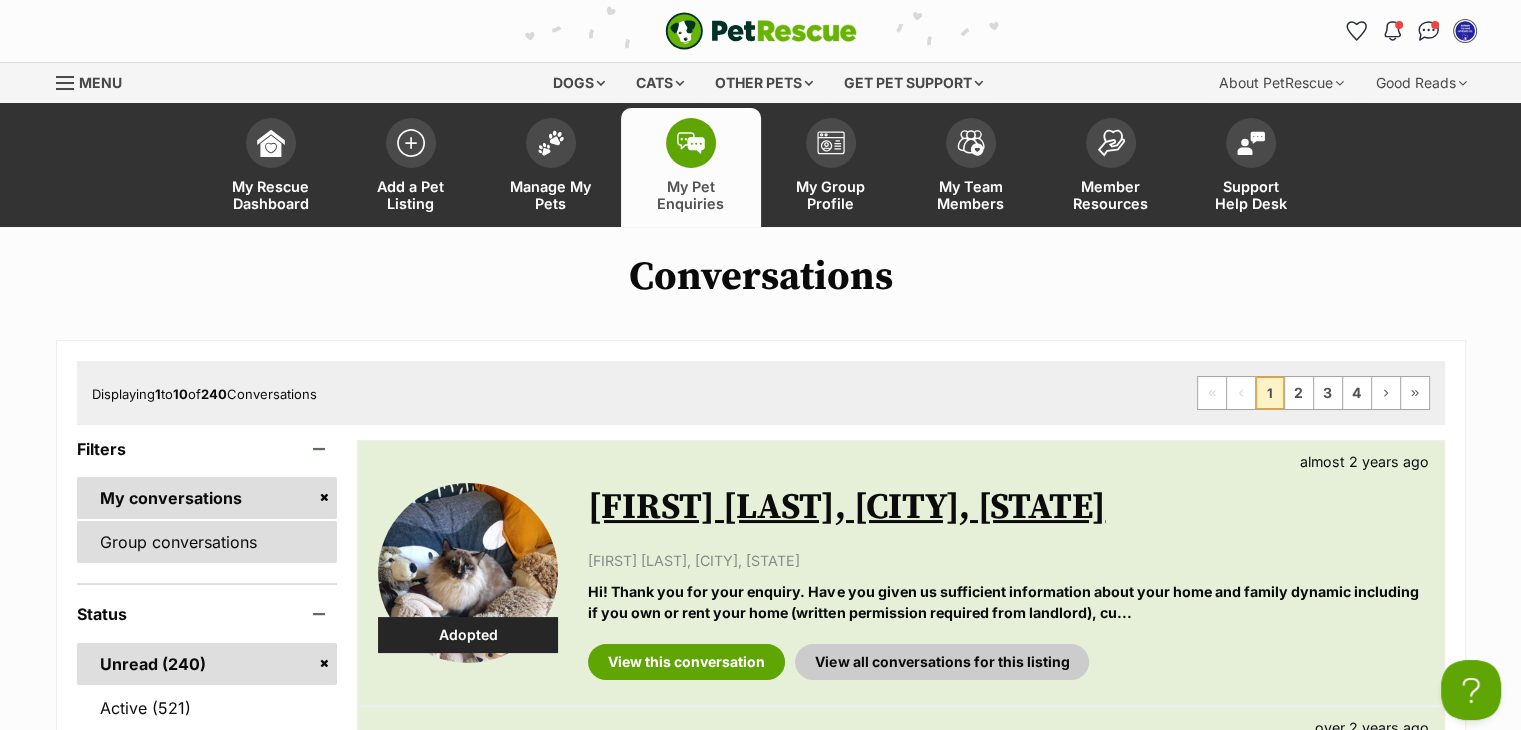 click on "Group conversations" at bounding box center (207, 542) 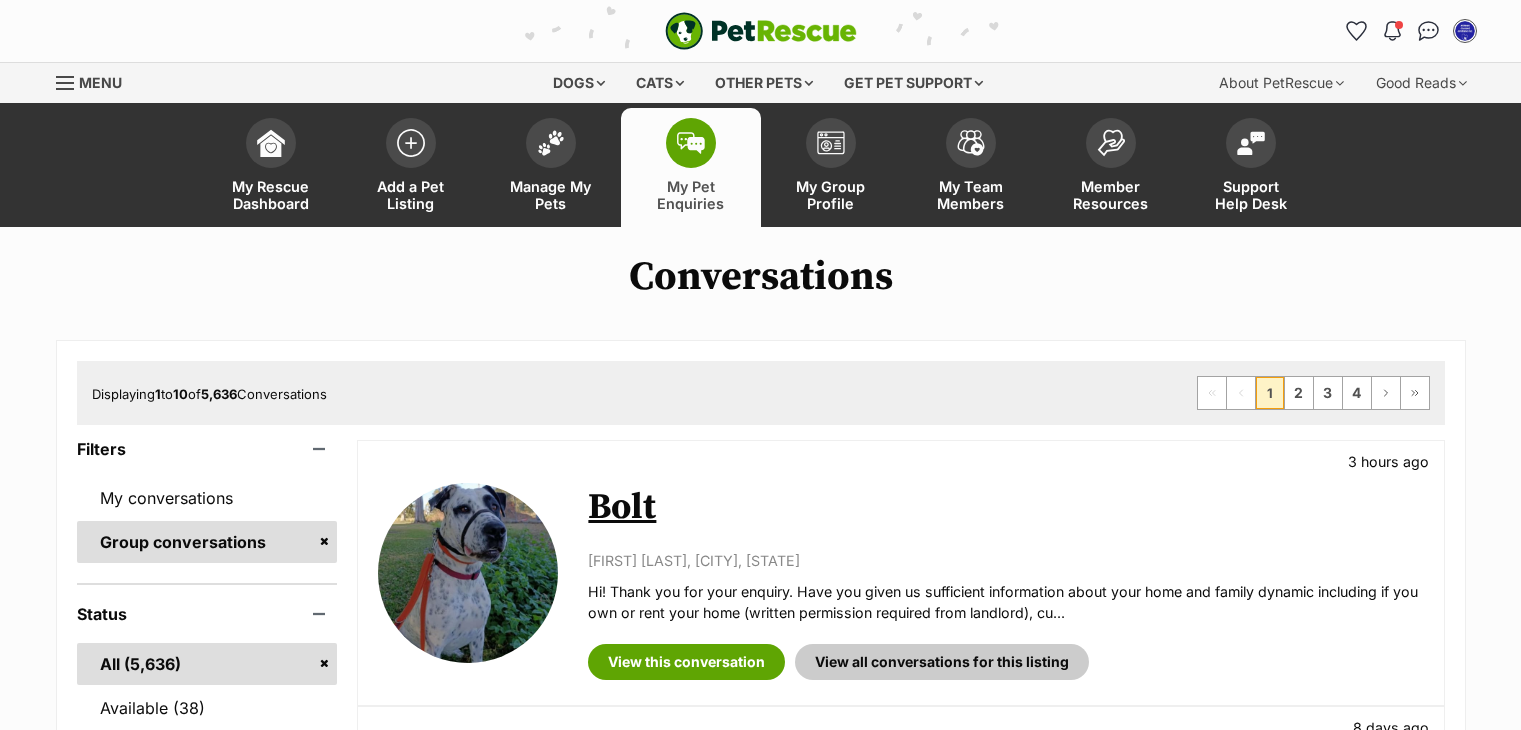 scroll, scrollTop: 0, scrollLeft: 0, axis: both 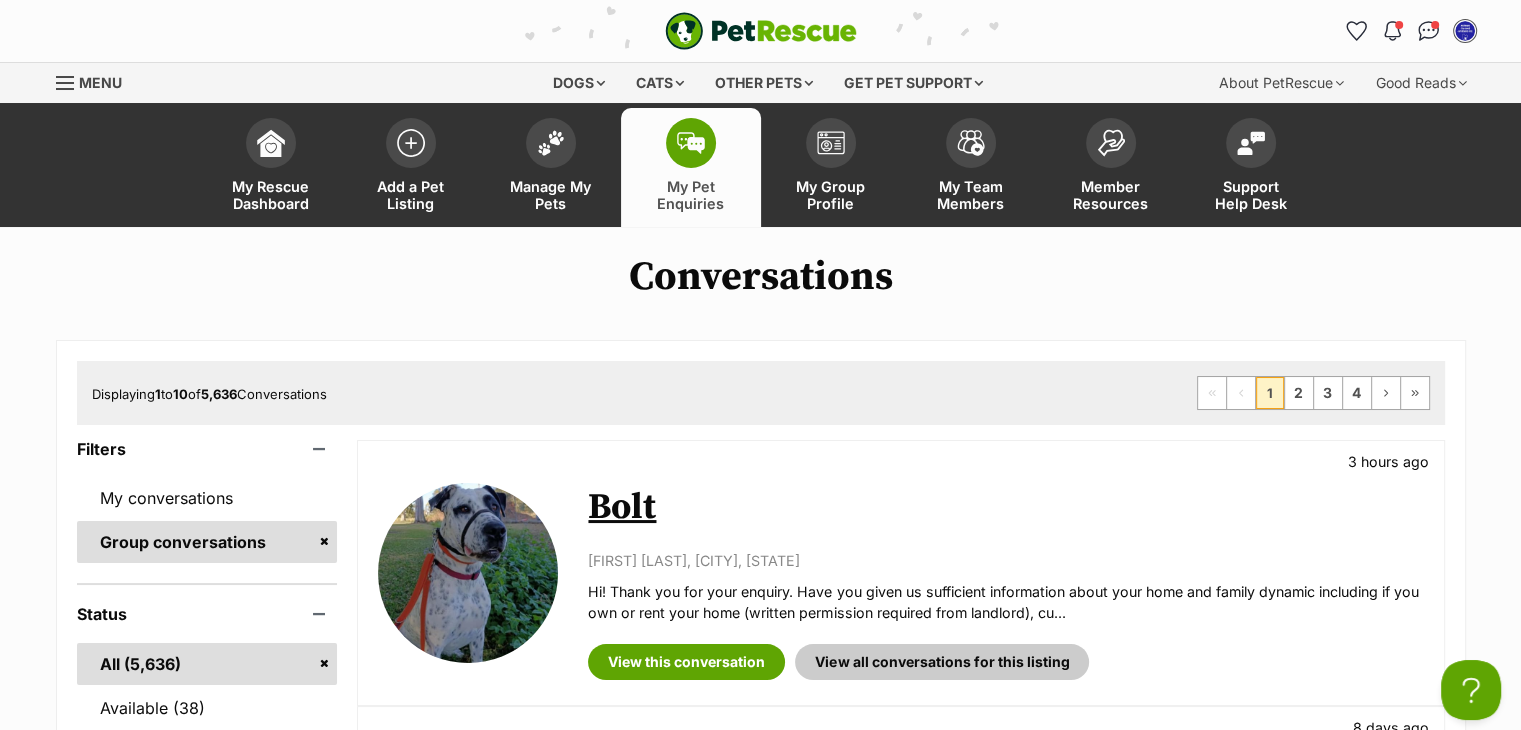click on "Bolt" at bounding box center (622, 507) 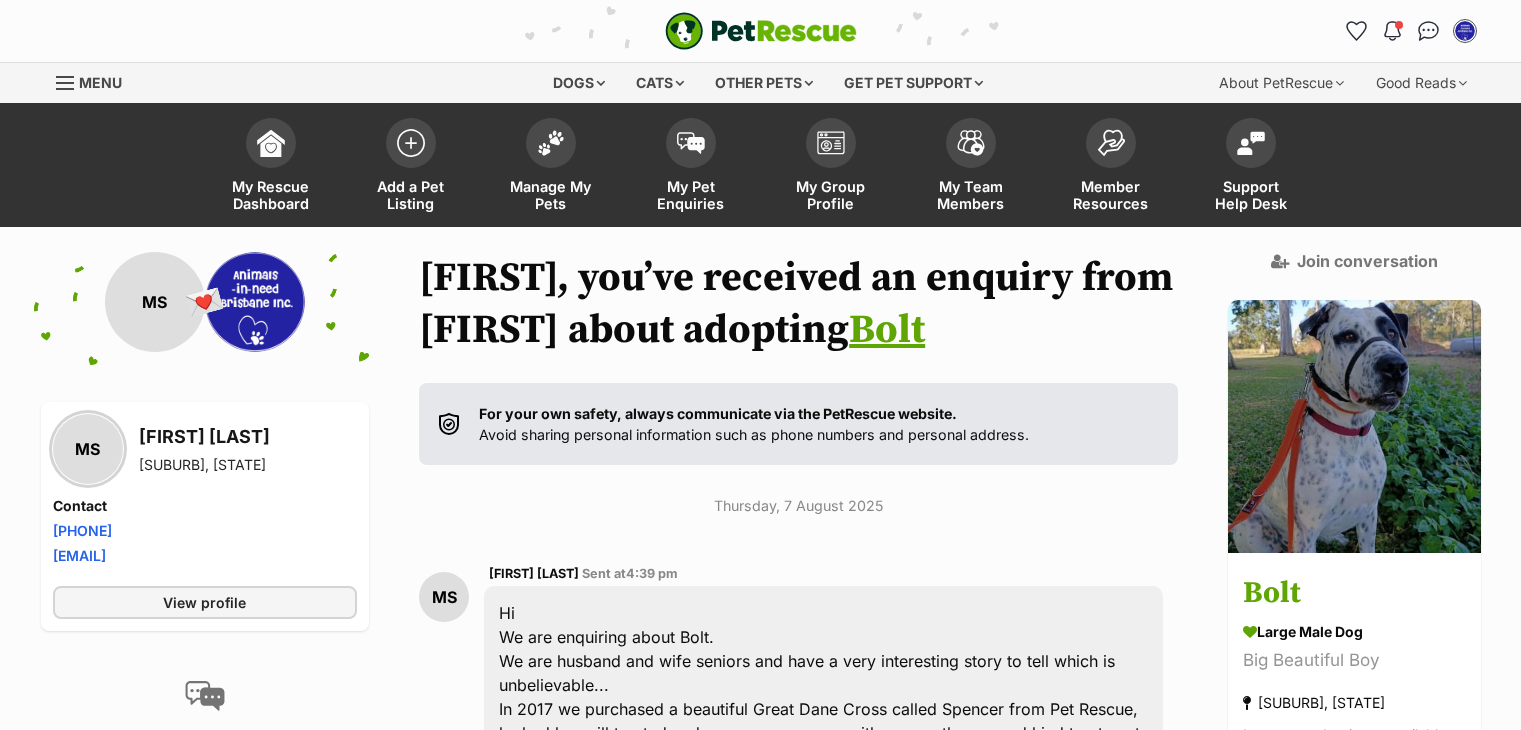 scroll, scrollTop: 8, scrollLeft: 0, axis: vertical 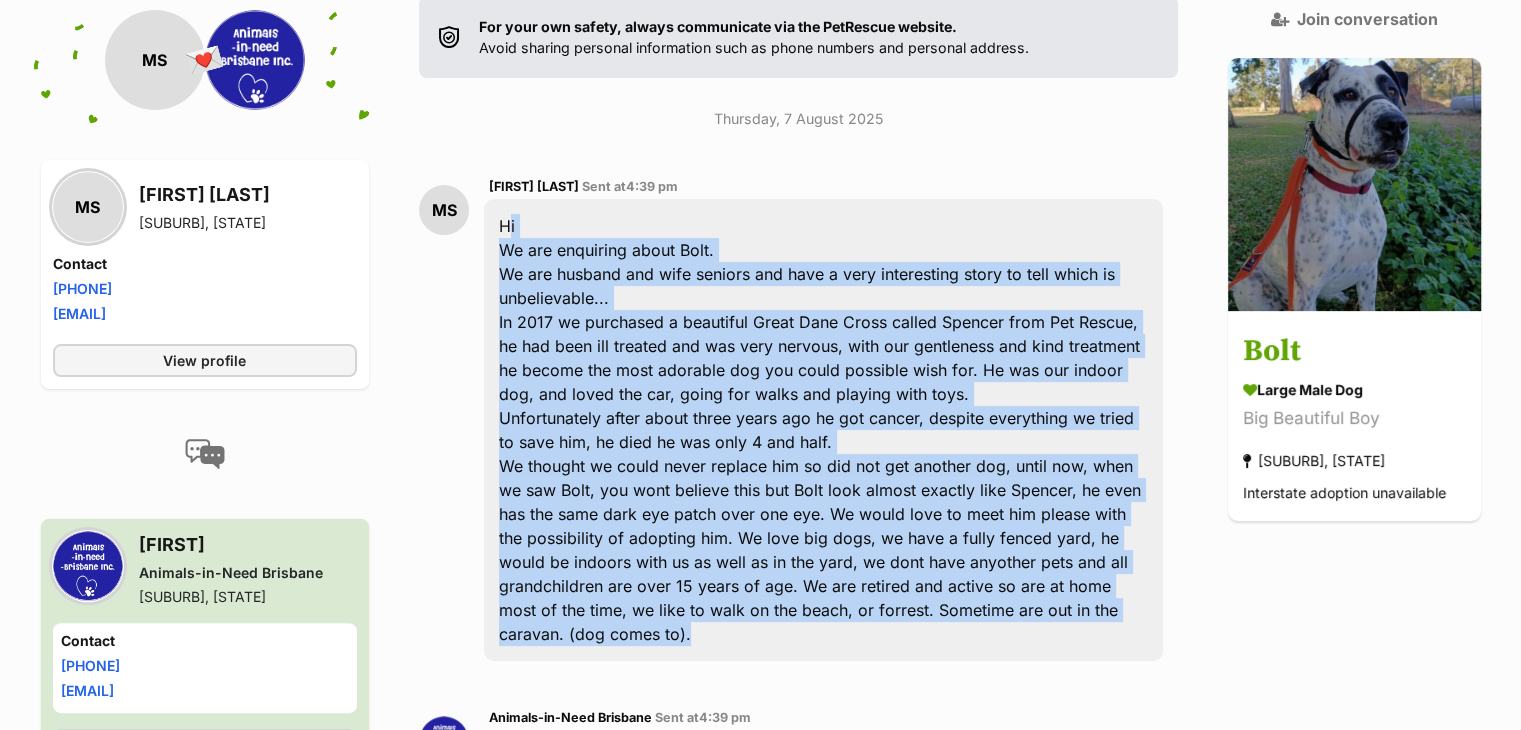 drag, startPoint x: 495, startPoint y: 223, endPoint x: 636, endPoint y: 632, distance: 432.62222 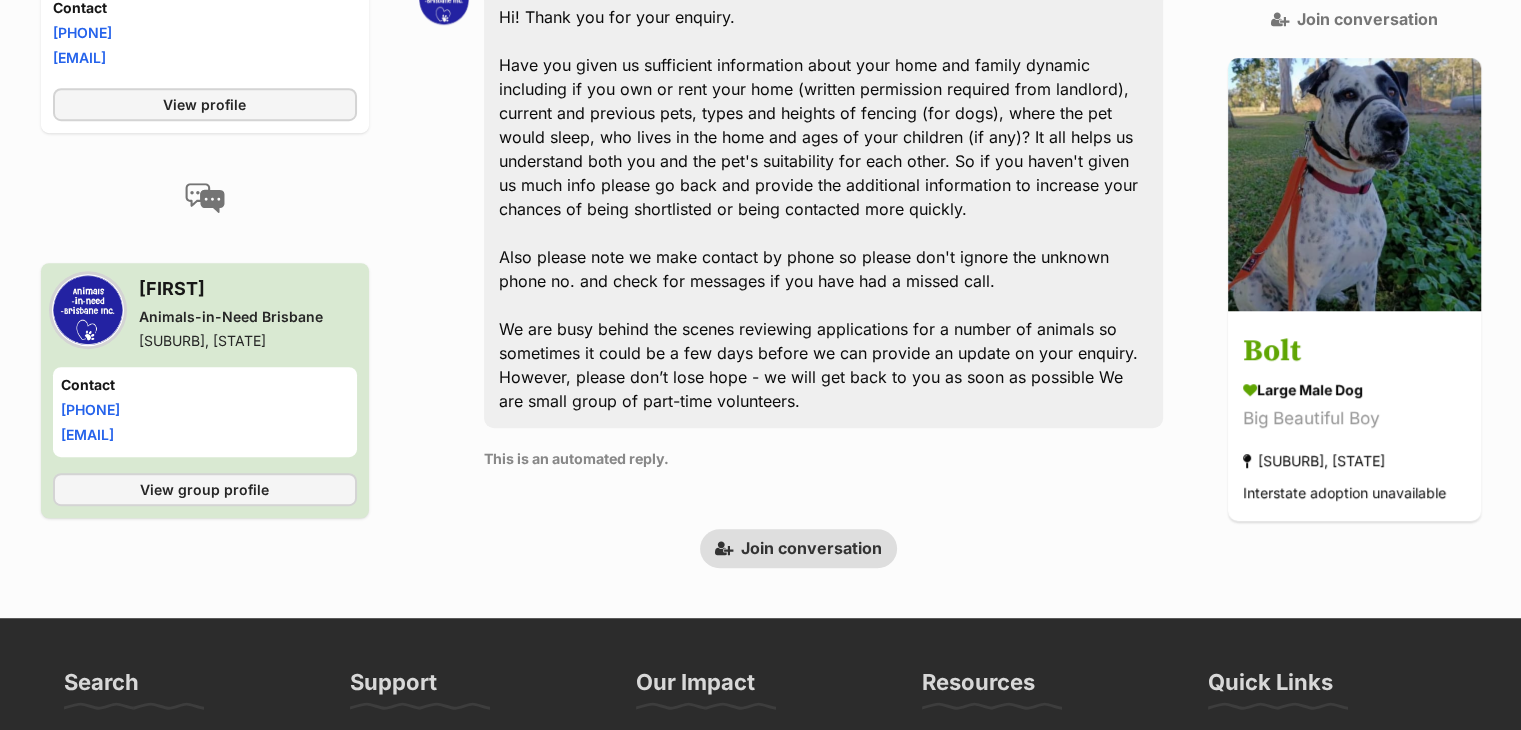 scroll, scrollTop: 900, scrollLeft: 0, axis: vertical 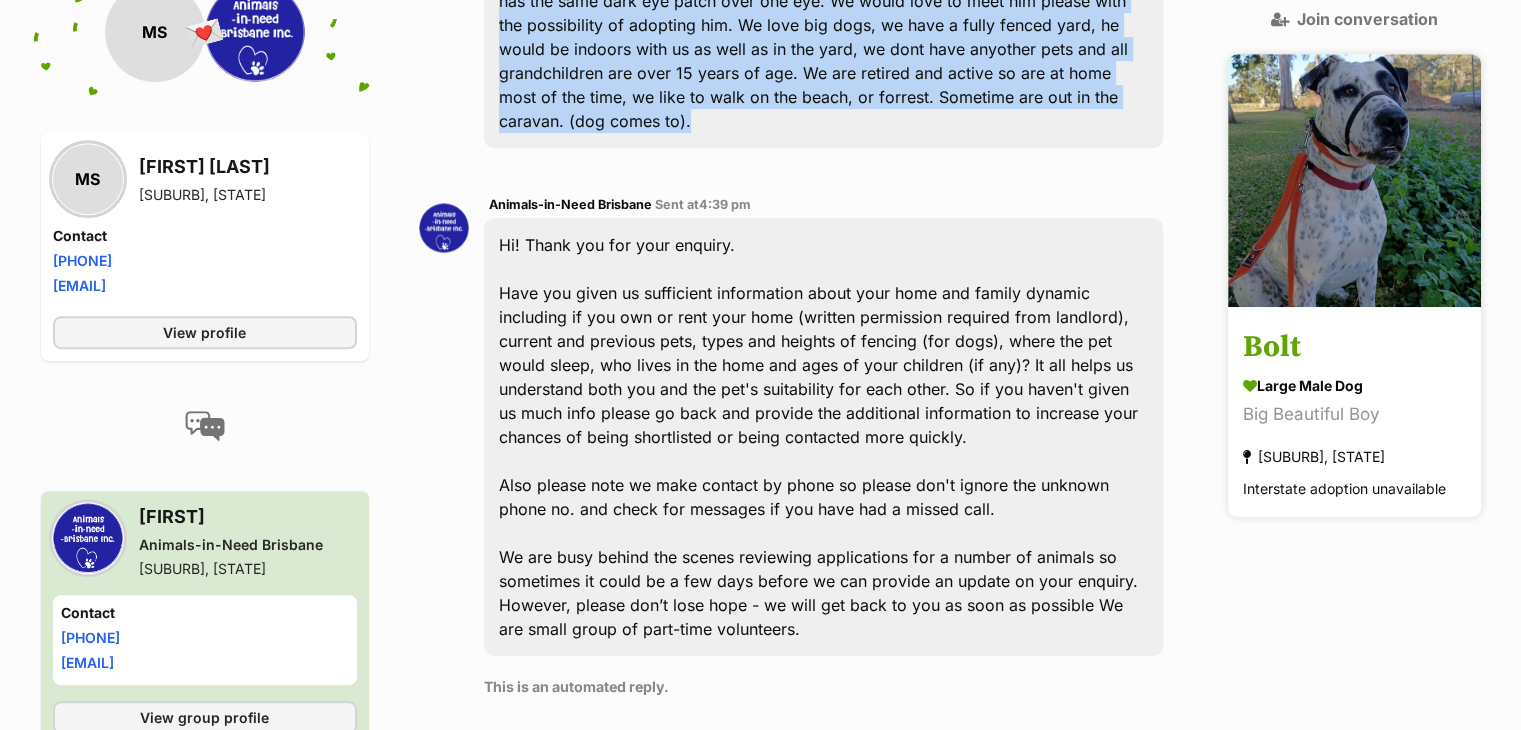 click on "Bolt" at bounding box center (1354, 348) 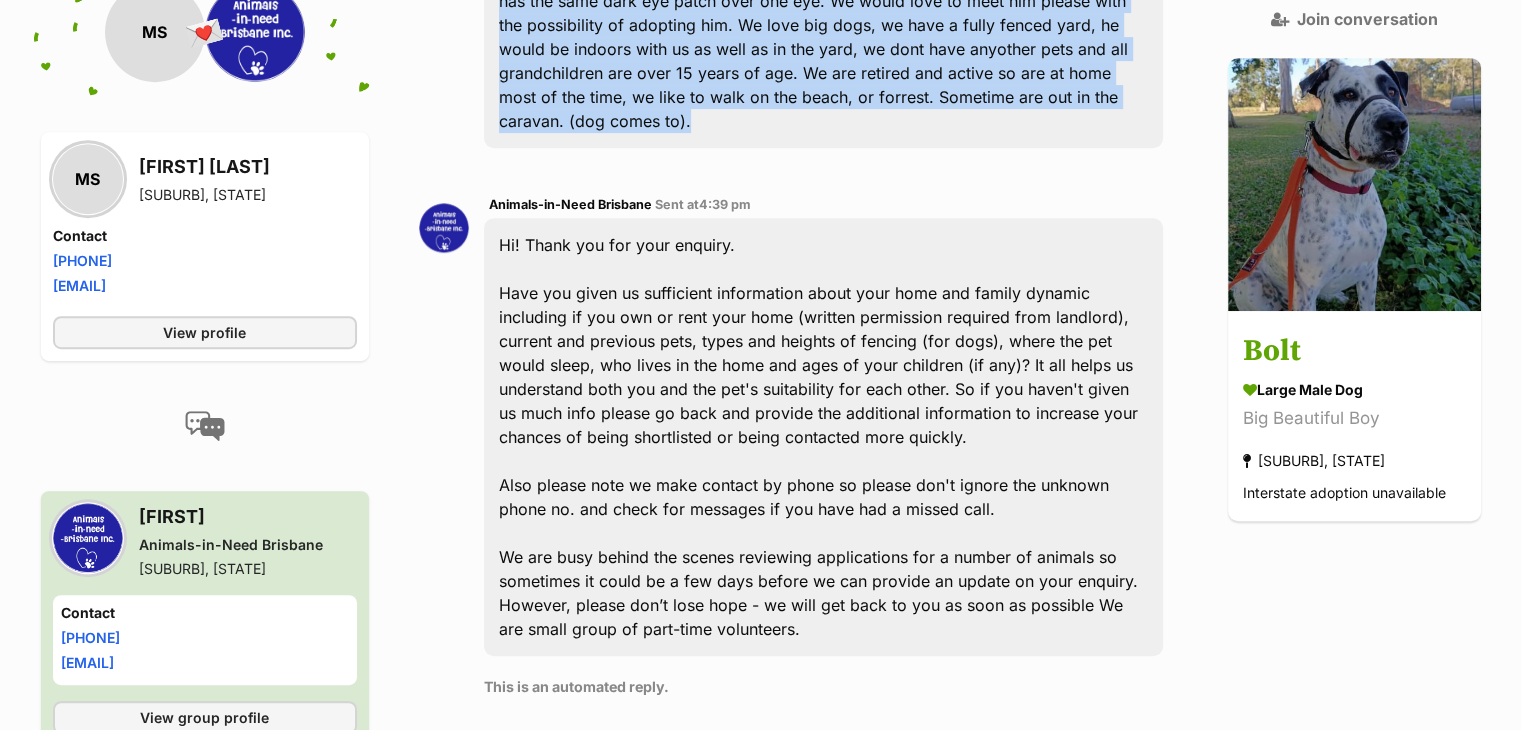 drag, startPoint x: 133, startPoint y: 150, endPoint x: 278, endPoint y: 286, distance: 198.79889 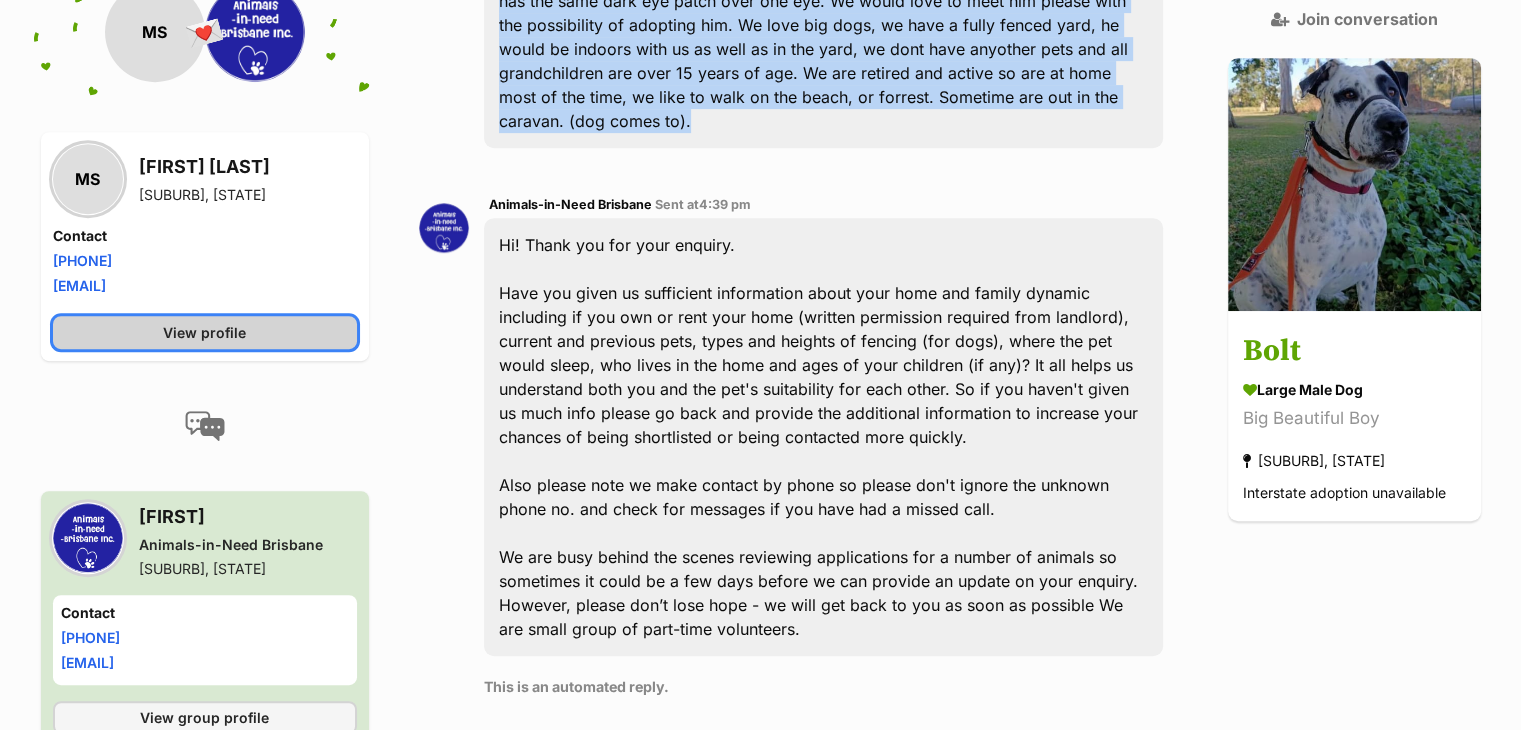 click on "View profile" at bounding box center (204, 332) 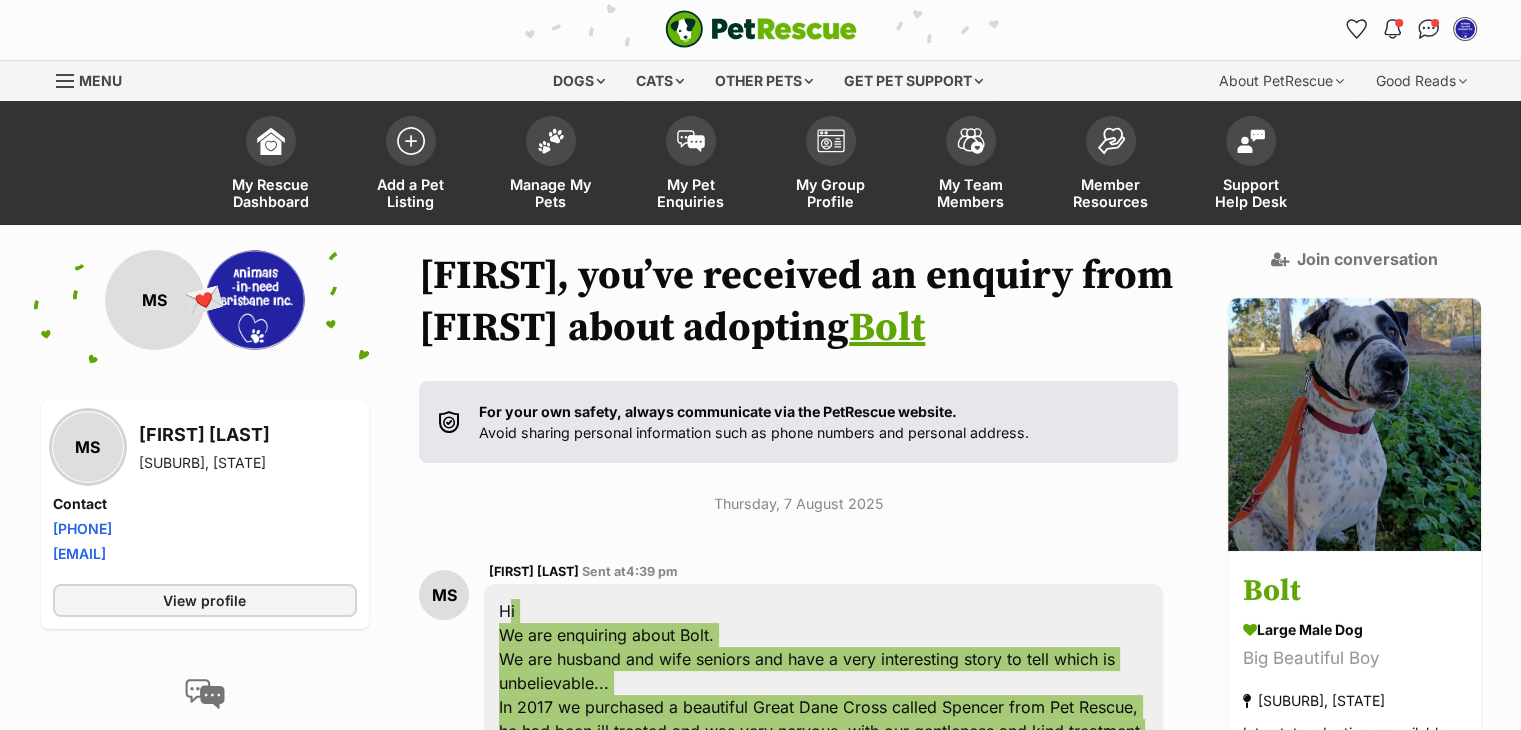 scroll, scrollTop: 0, scrollLeft: 0, axis: both 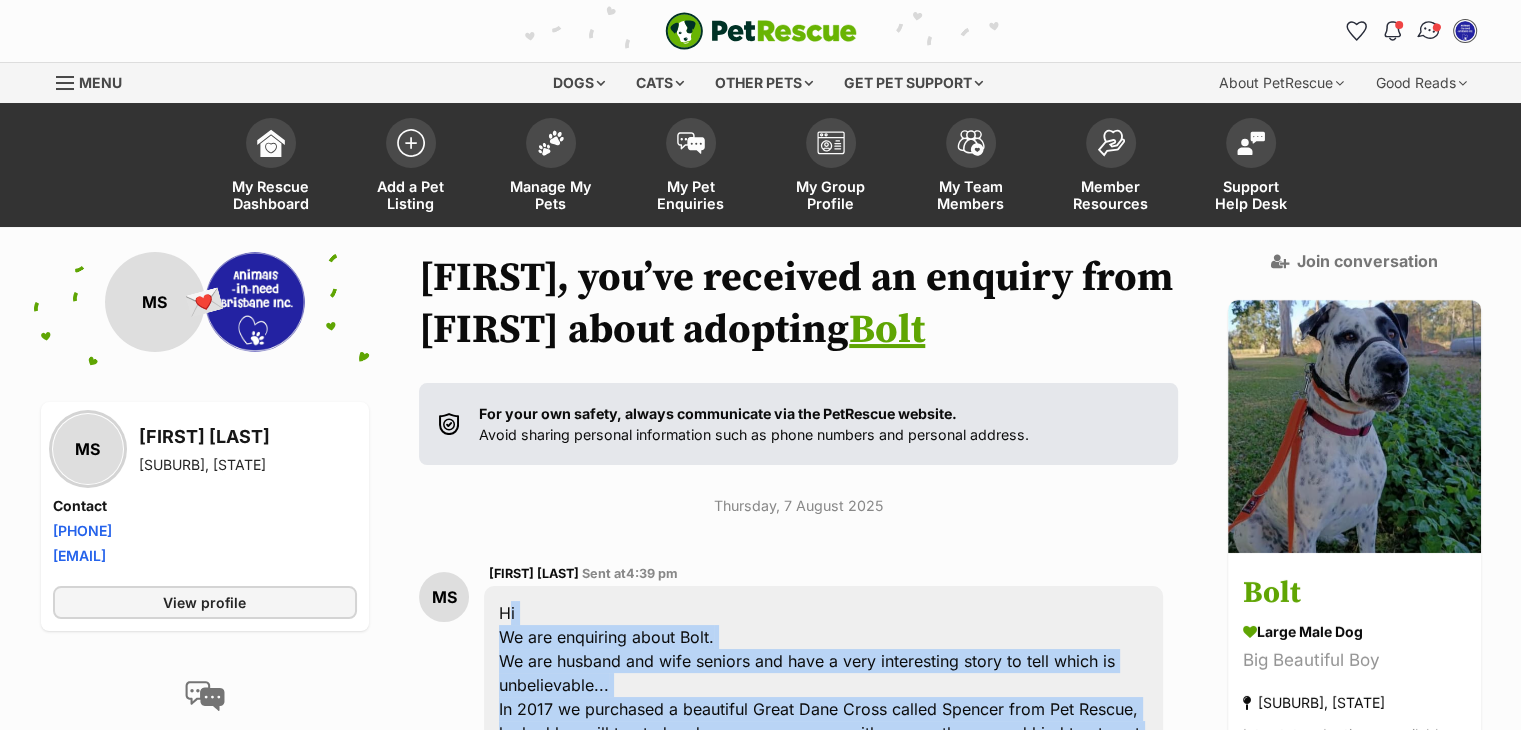click at bounding box center (1428, 31) 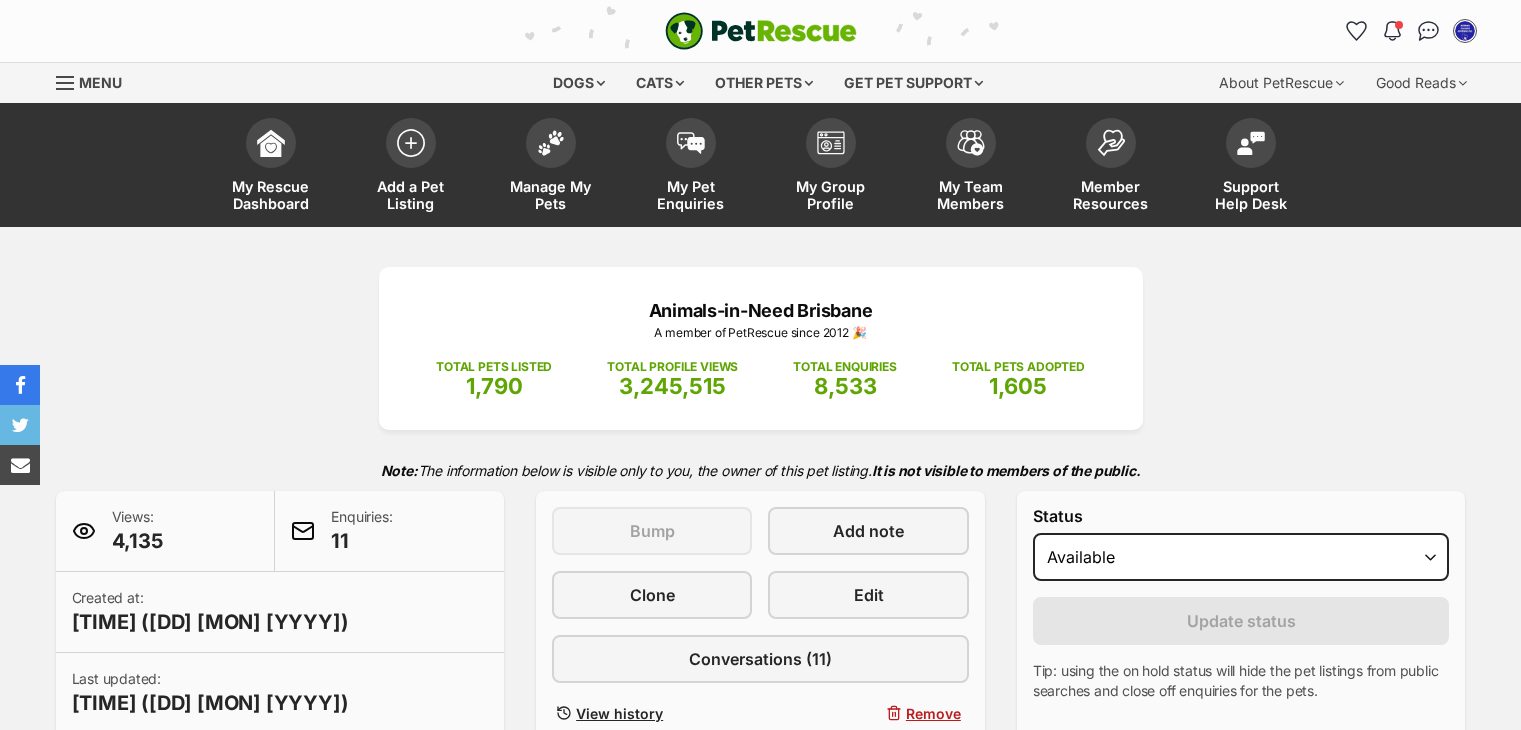 scroll, scrollTop: 0, scrollLeft: 0, axis: both 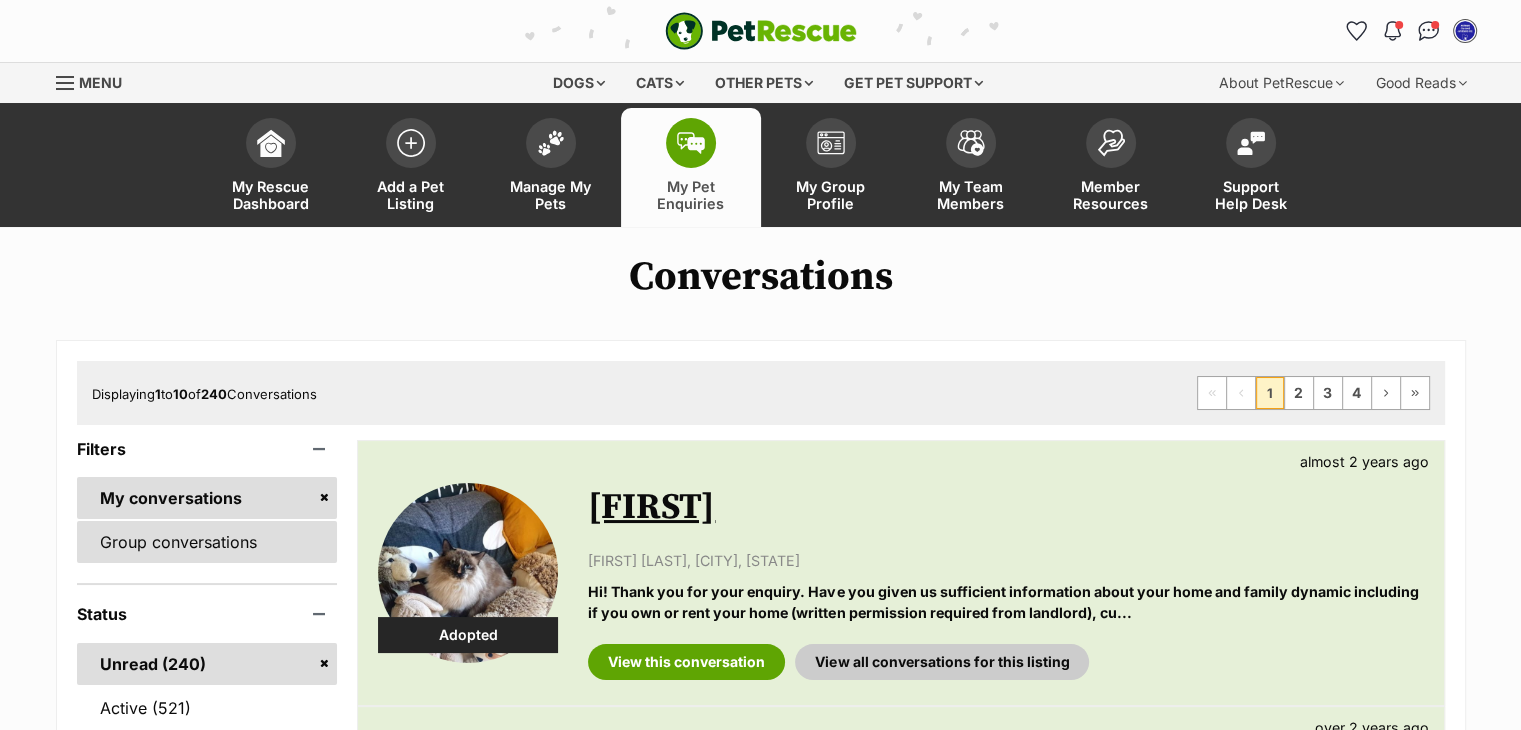 click on "Group conversations" at bounding box center (207, 542) 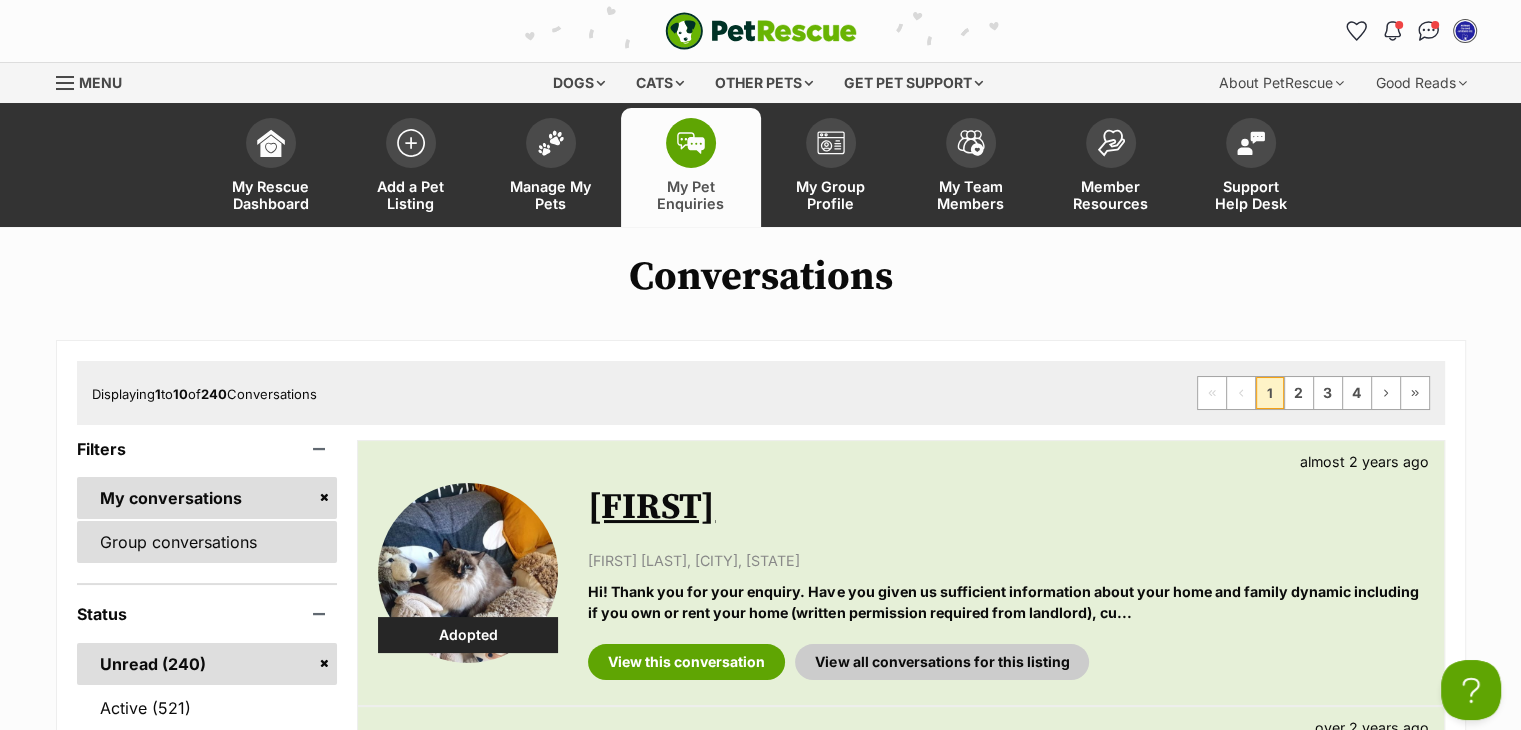 scroll, scrollTop: 0, scrollLeft: 0, axis: both 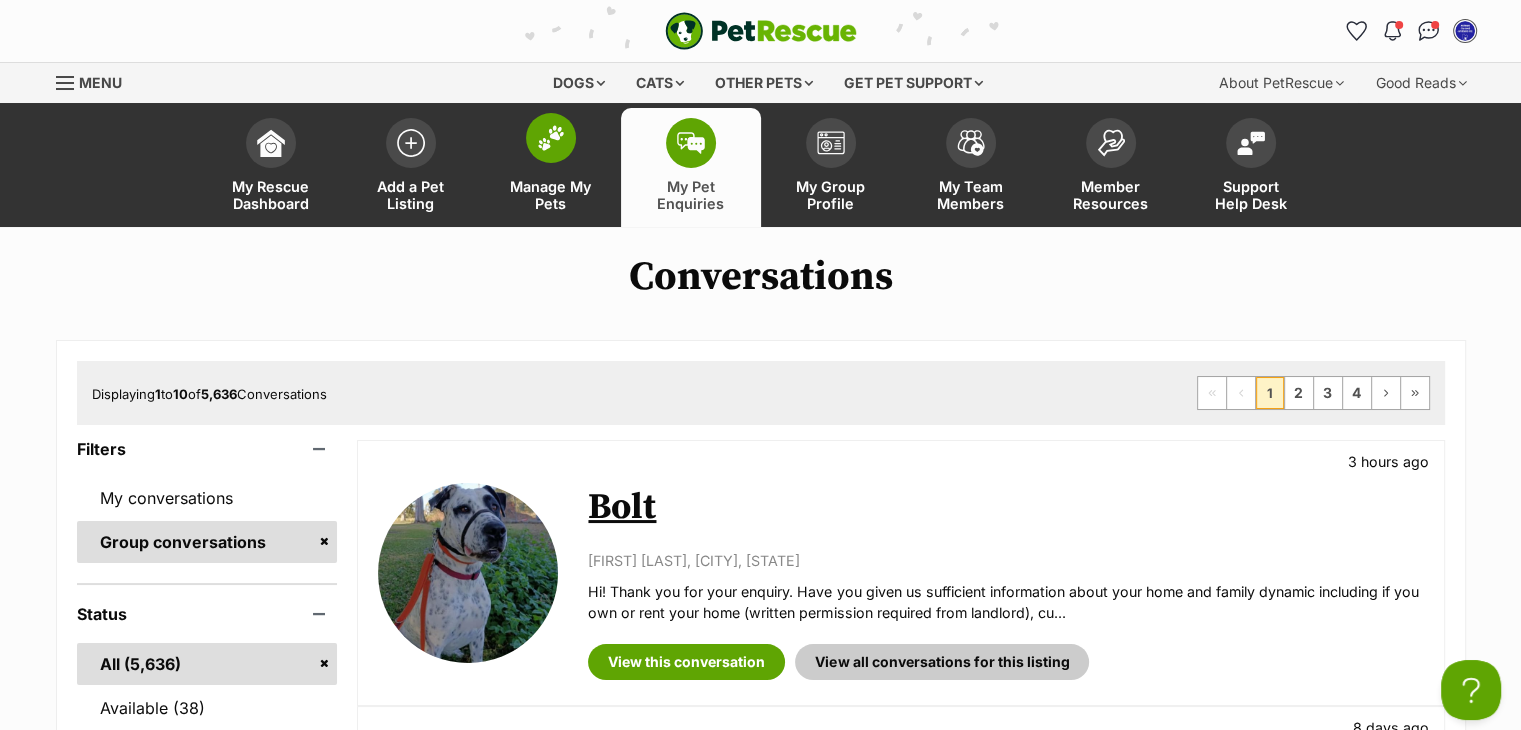 click at bounding box center (551, 138) 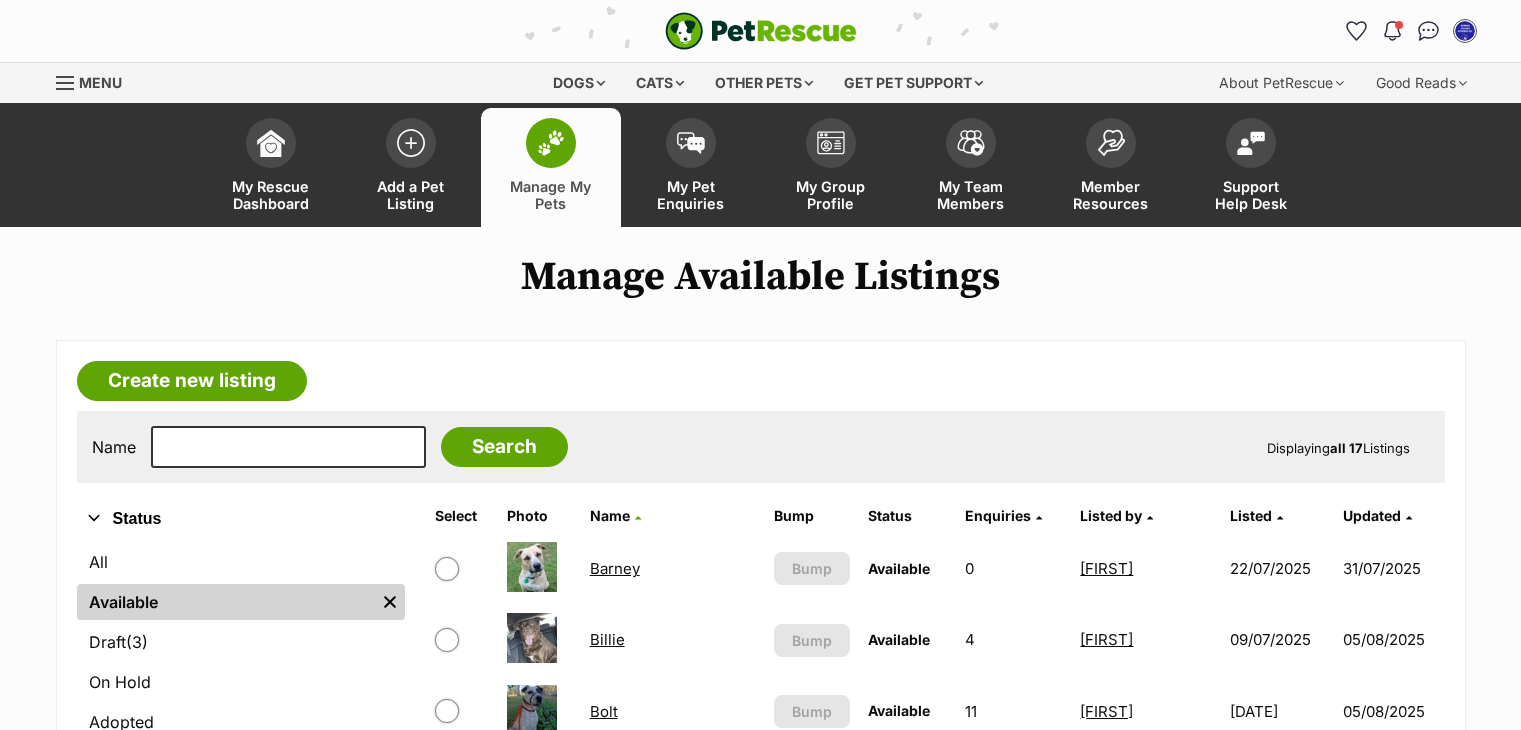 scroll, scrollTop: 0, scrollLeft: 0, axis: both 